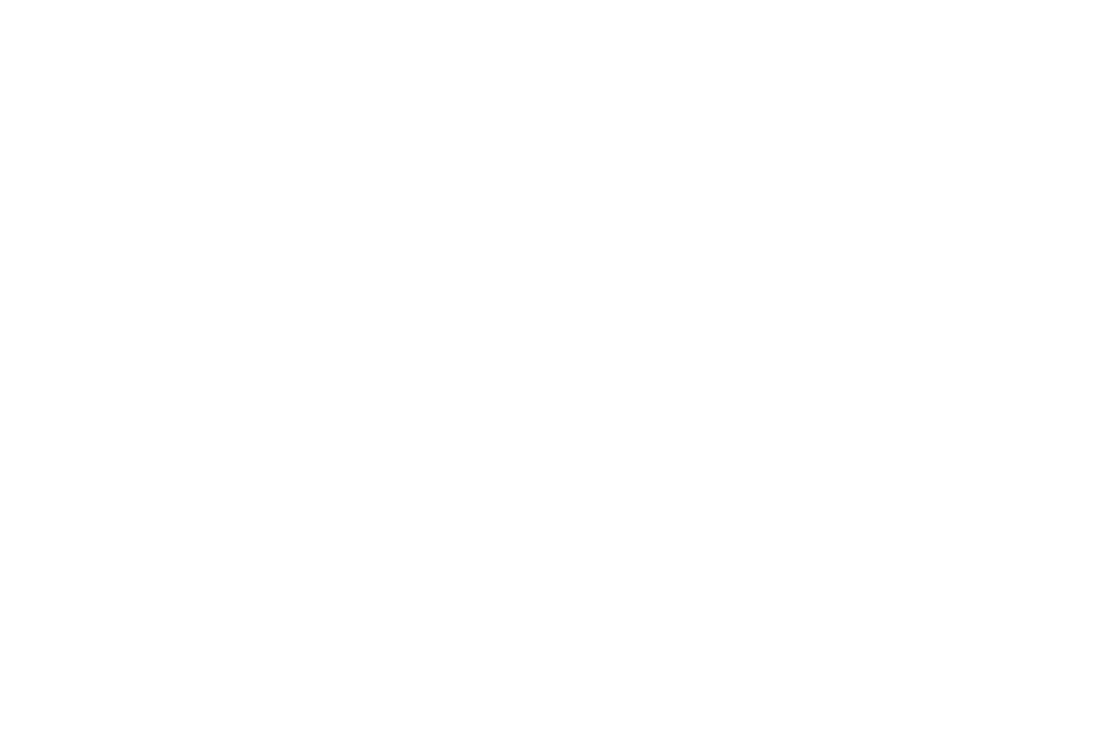 scroll, scrollTop: 0, scrollLeft: 0, axis: both 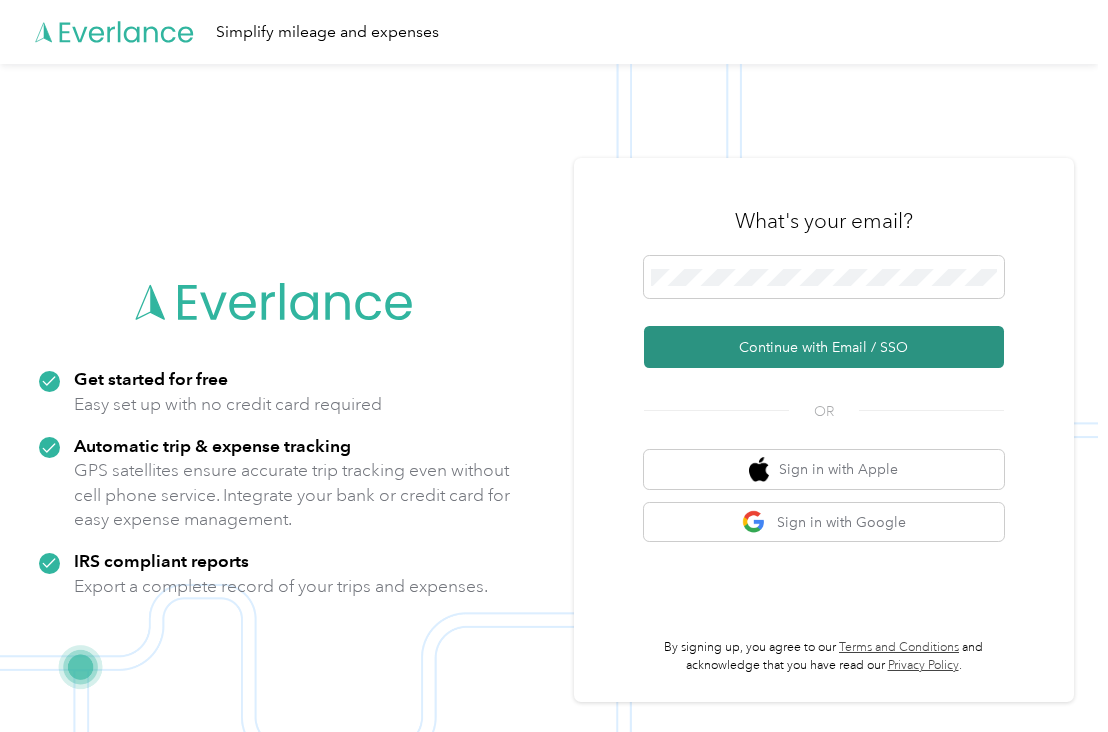 click on "Continue with Email / SSO" at bounding box center [824, 347] 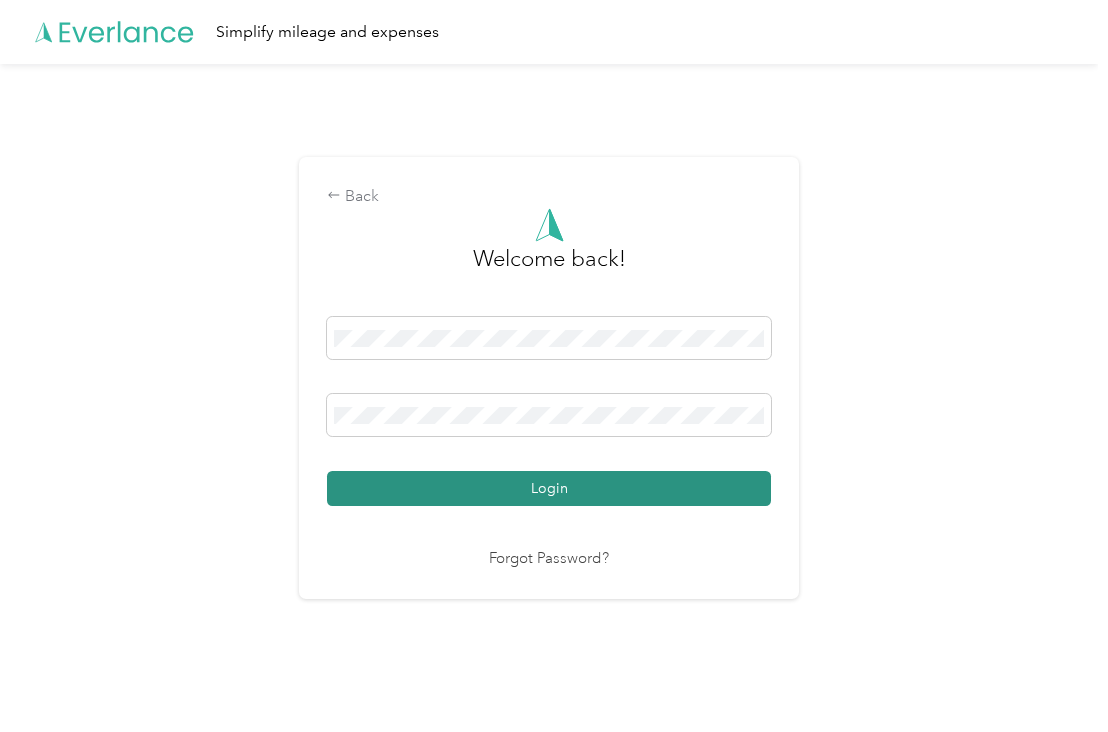 click on "Login" at bounding box center (549, 488) 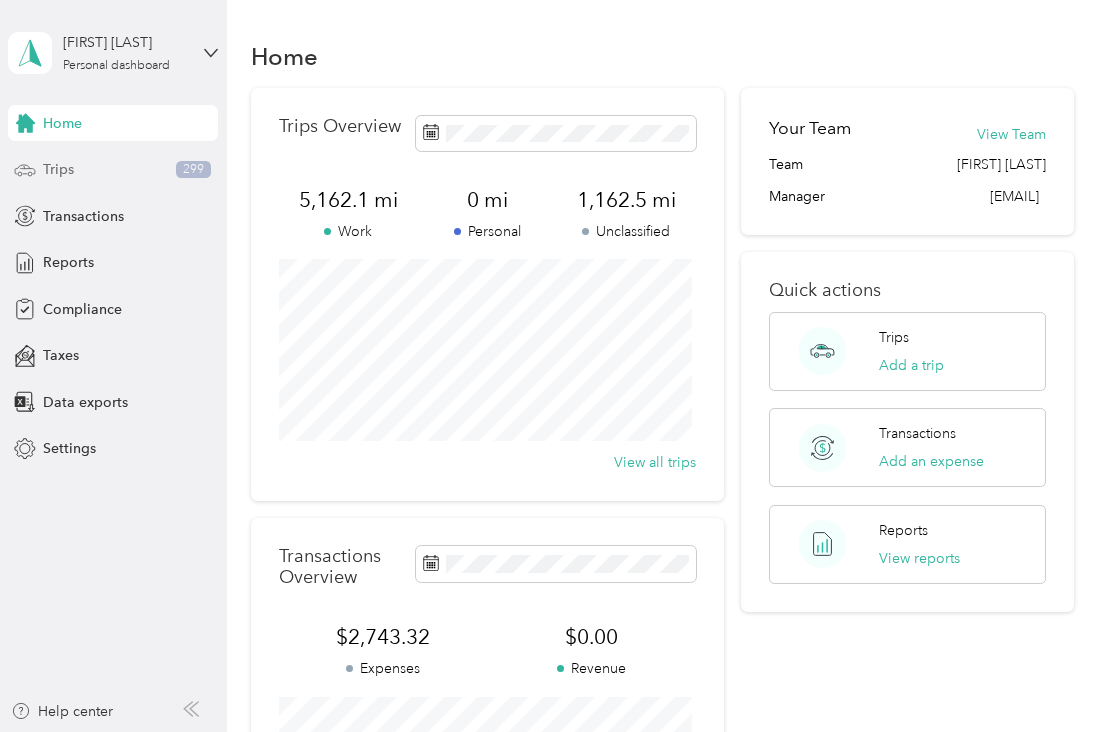 click on "Trips" at bounding box center (58, 169) 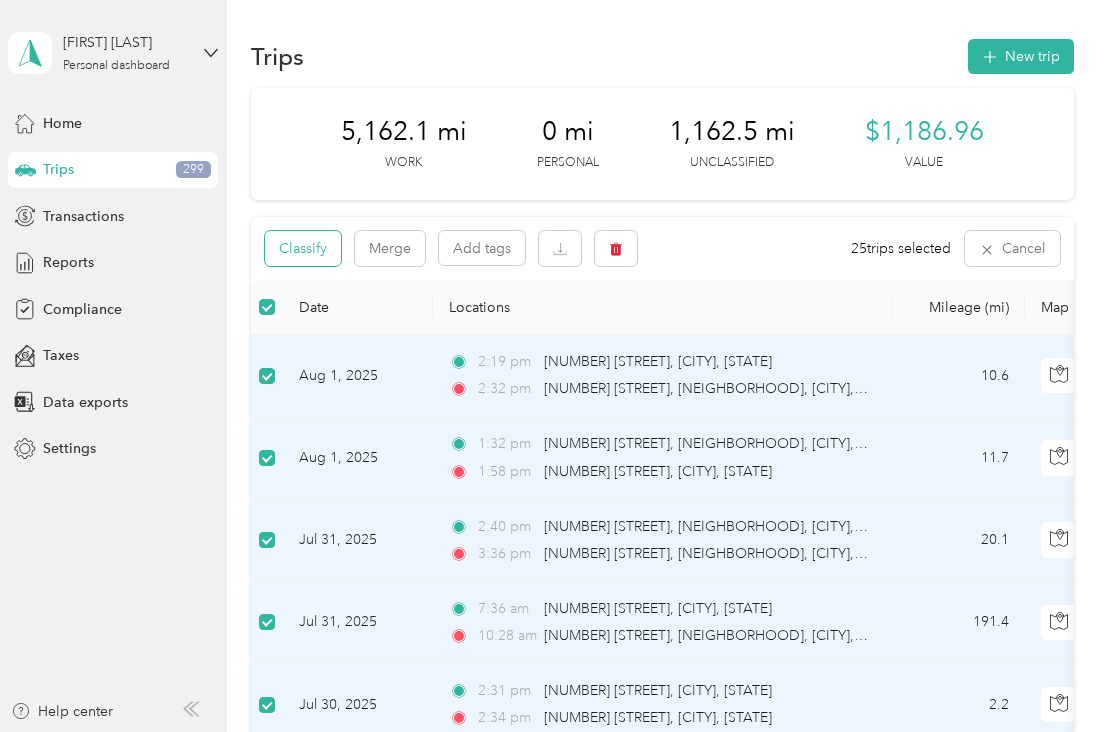 click on "Classify" at bounding box center [303, 248] 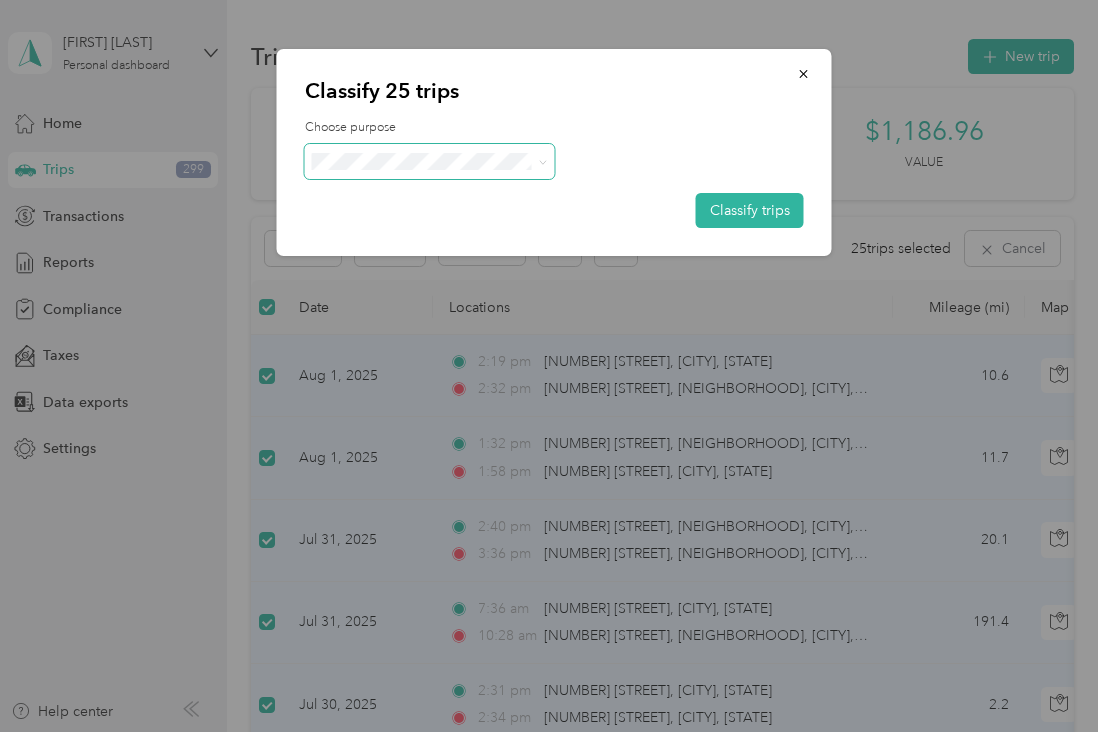 click at bounding box center (542, 161) 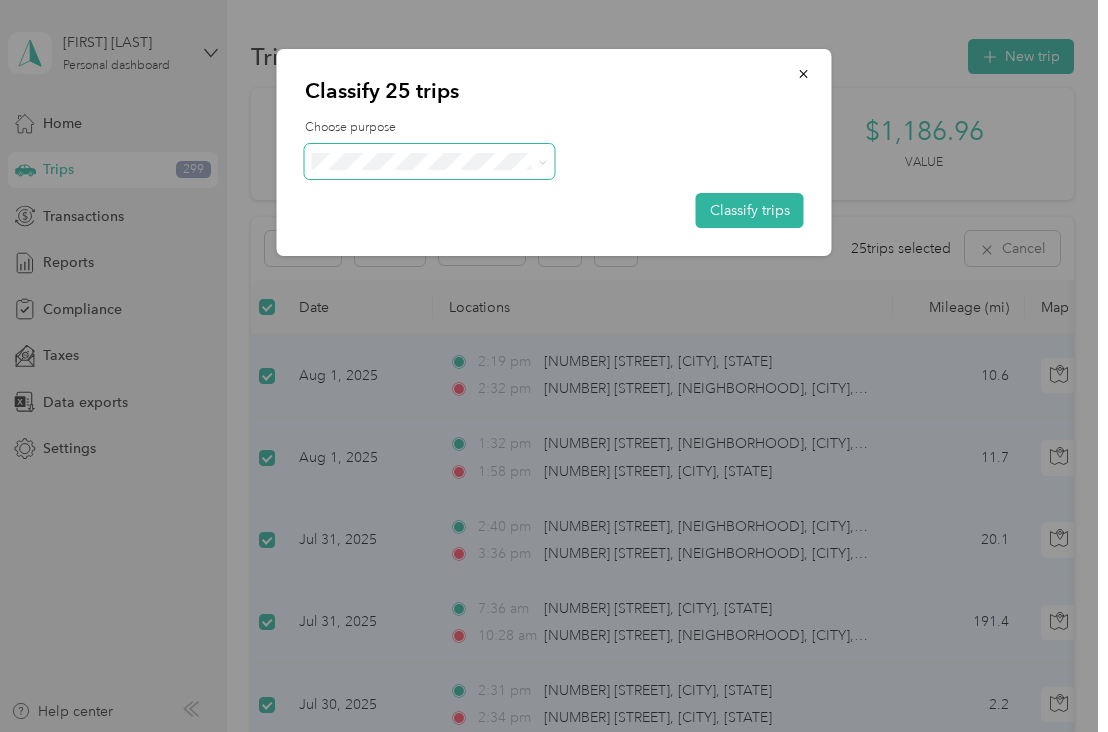 click 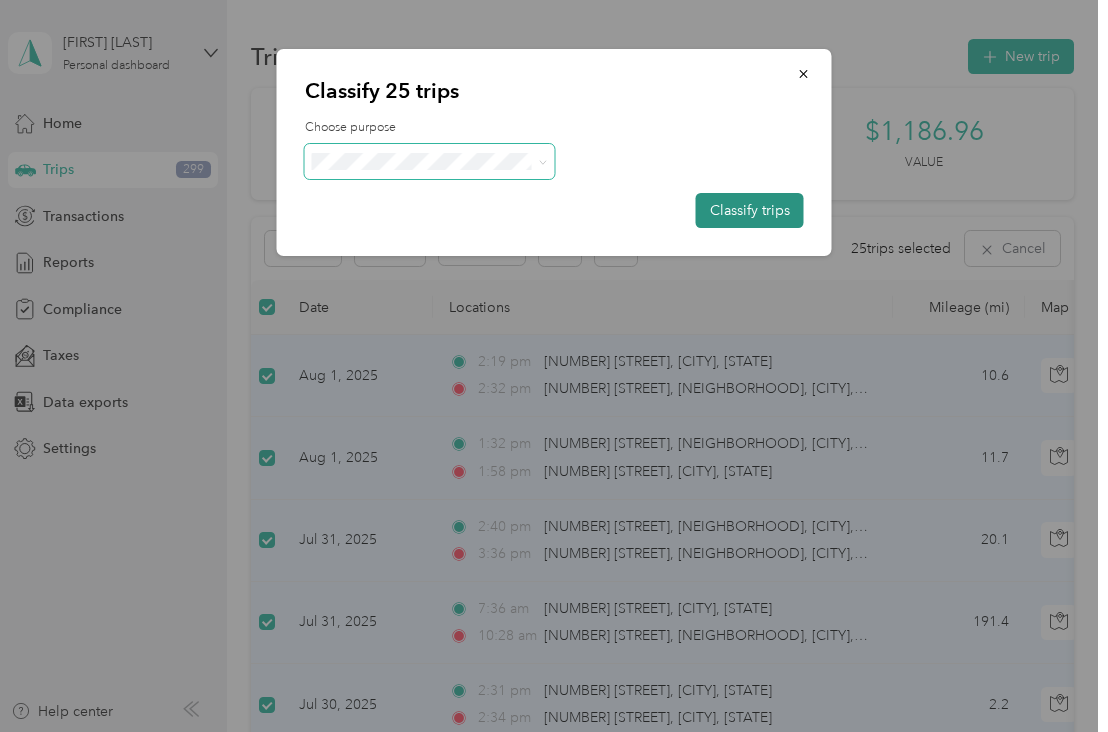 click on "Classify trips" at bounding box center [750, 210] 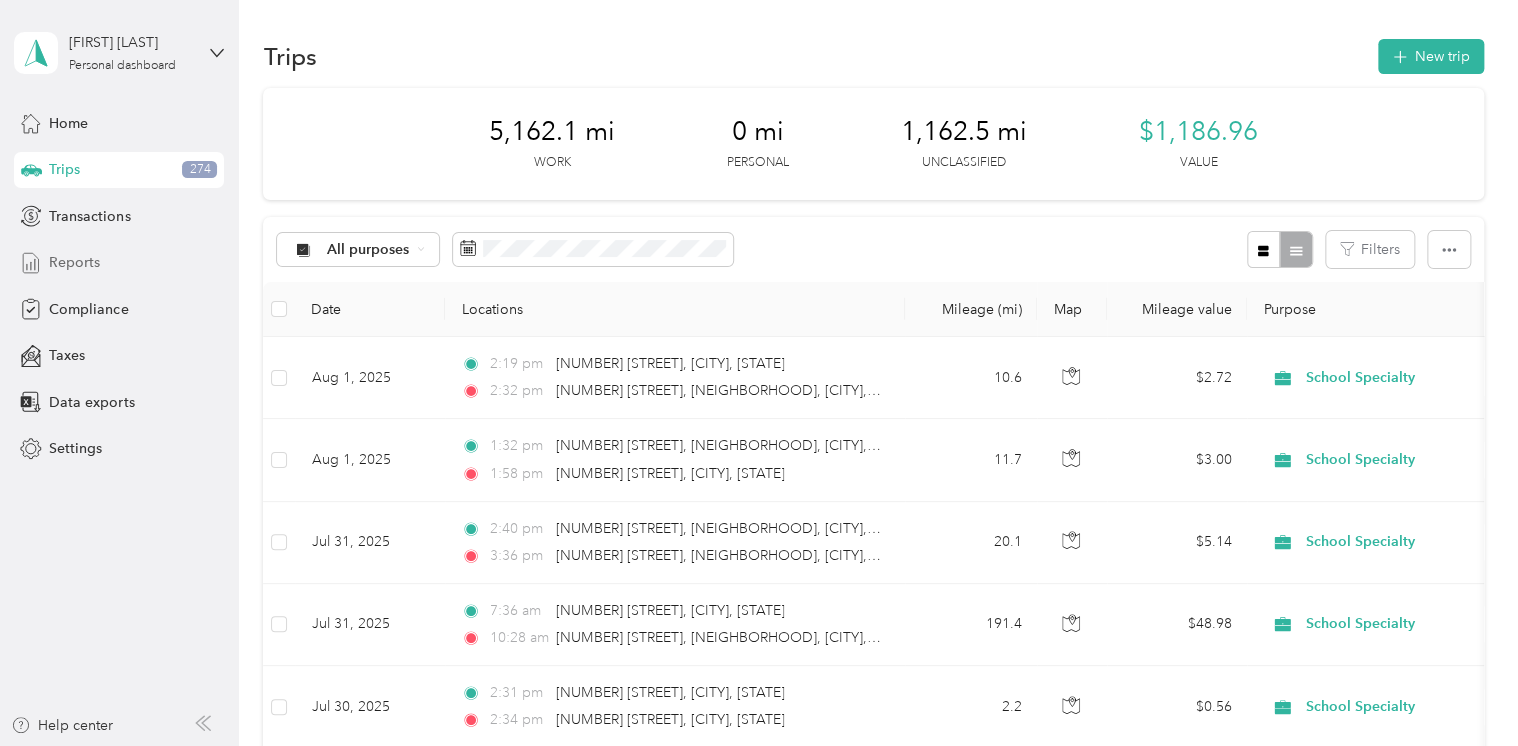 click on "Reports" at bounding box center [74, 262] 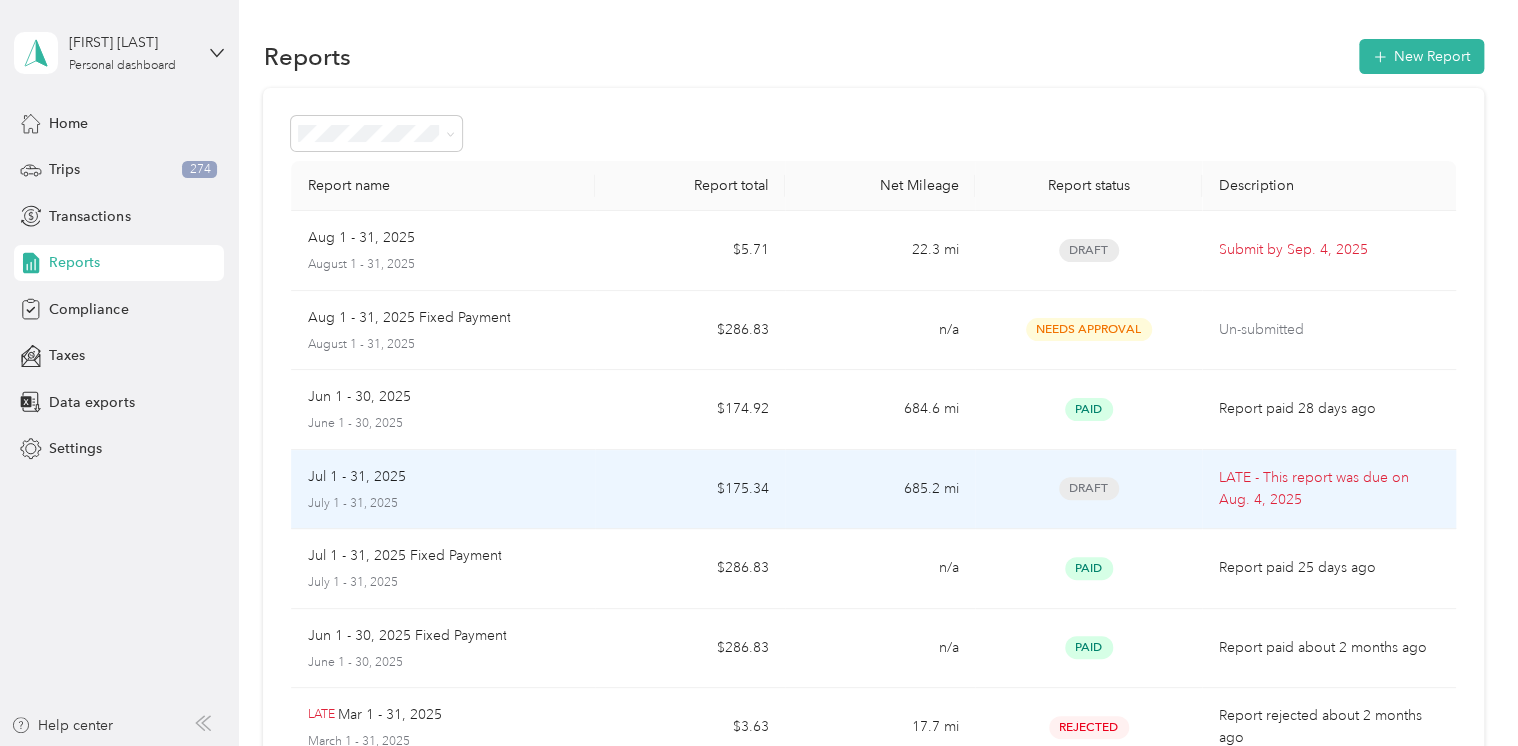 click on "Jul 1 - 31, 2025" at bounding box center (443, 477) 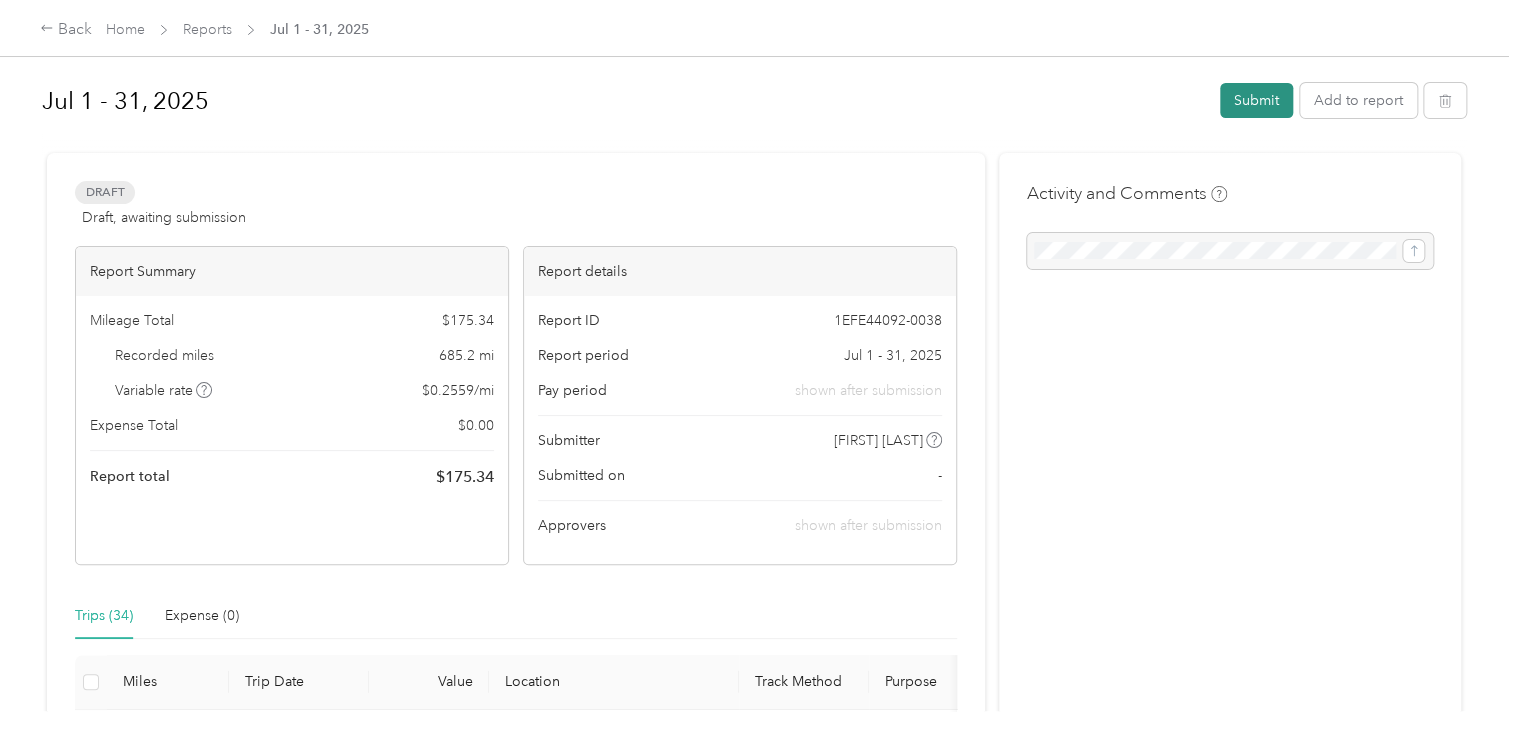 click on "Submit" at bounding box center [1256, 100] 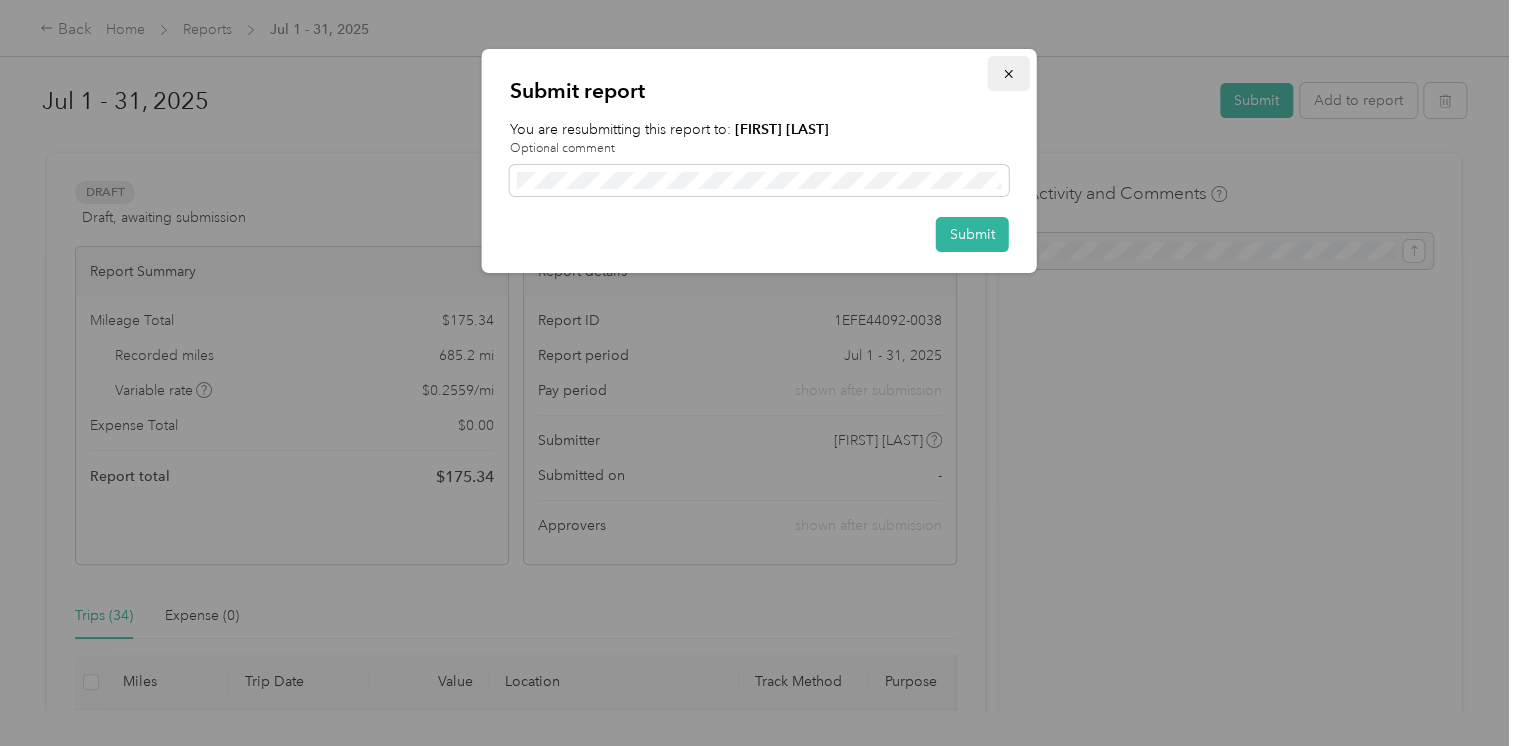 click 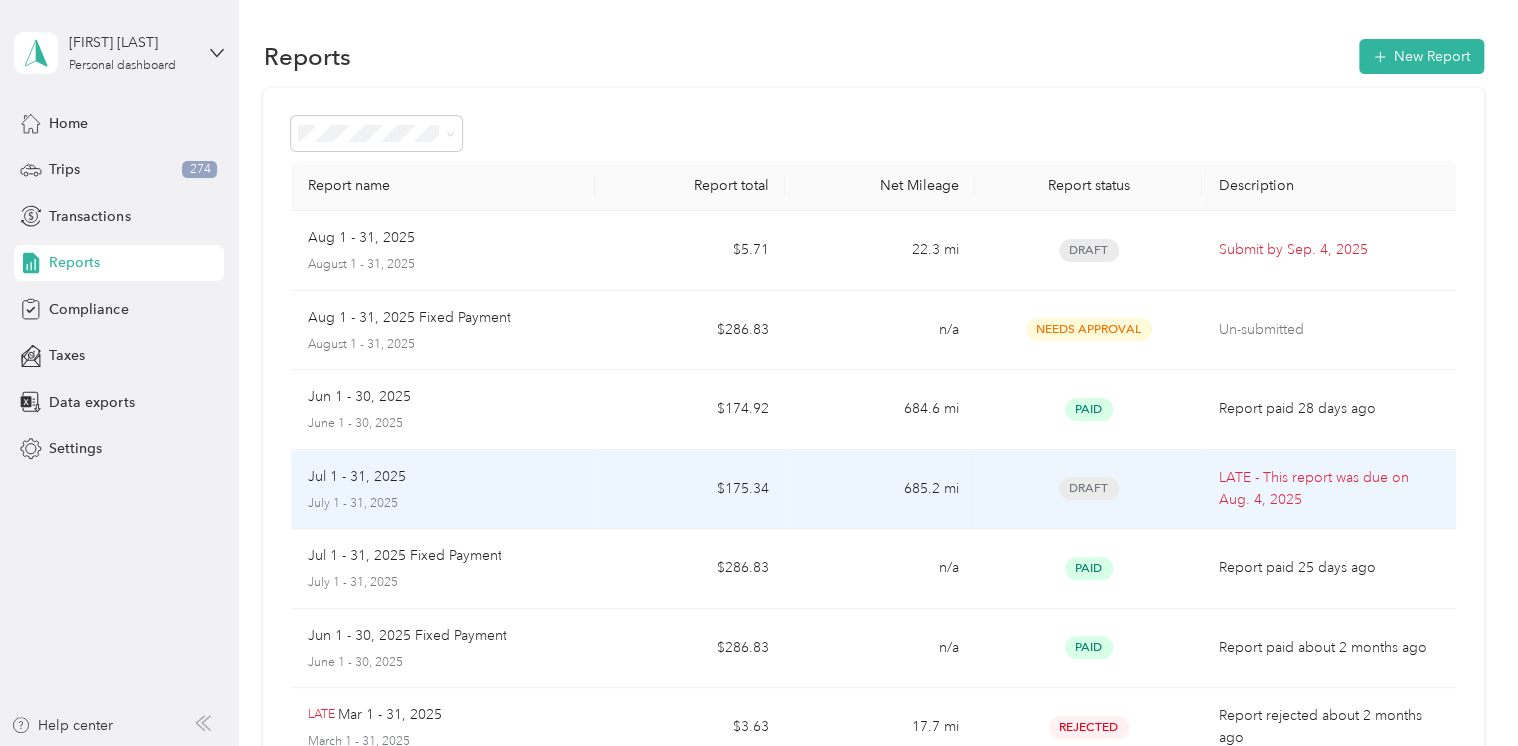 click on "LATE - This report was due on   [DATE]" at bounding box center (1328, 489) 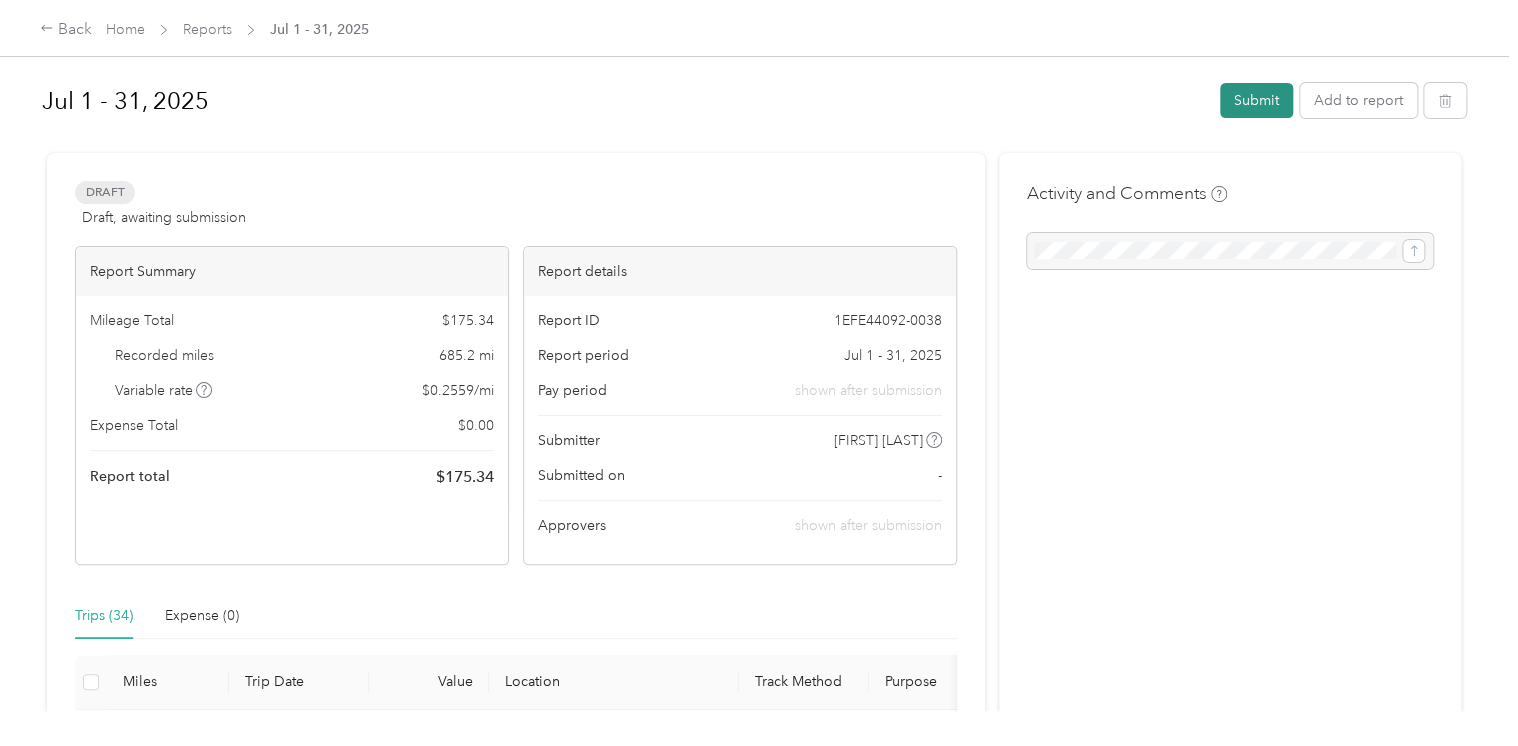 click on "Submit" at bounding box center [1256, 100] 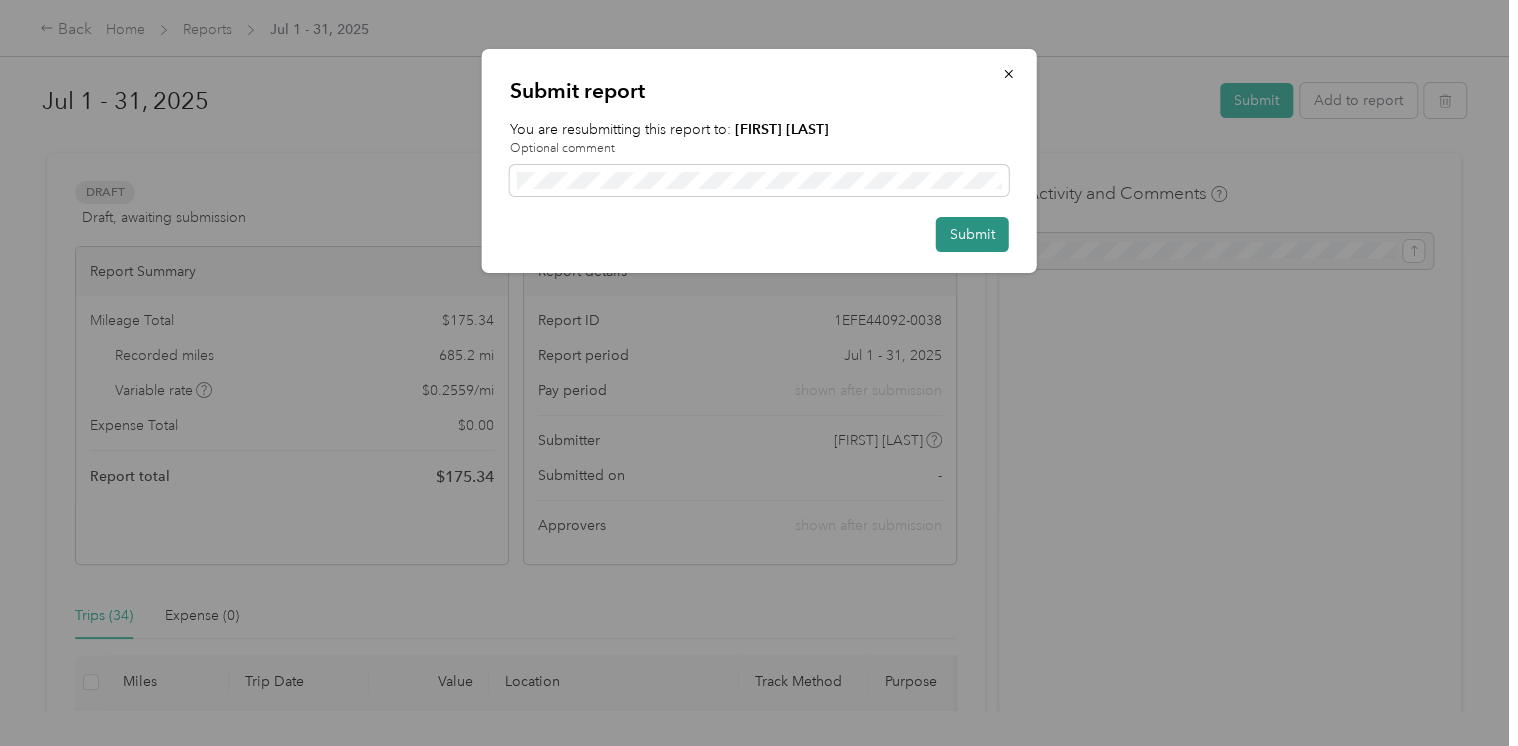 click on "Submit" at bounding box center (972, 234) 